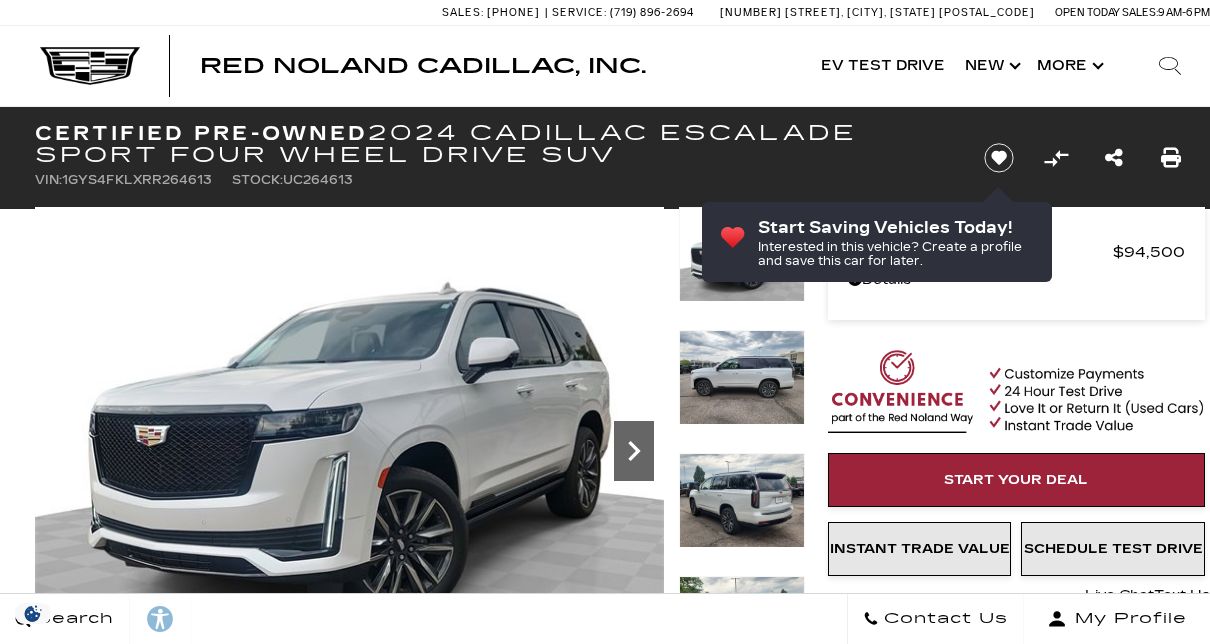 scroll, scrollTop: 100, scrollLeft: 0, axis: vertical 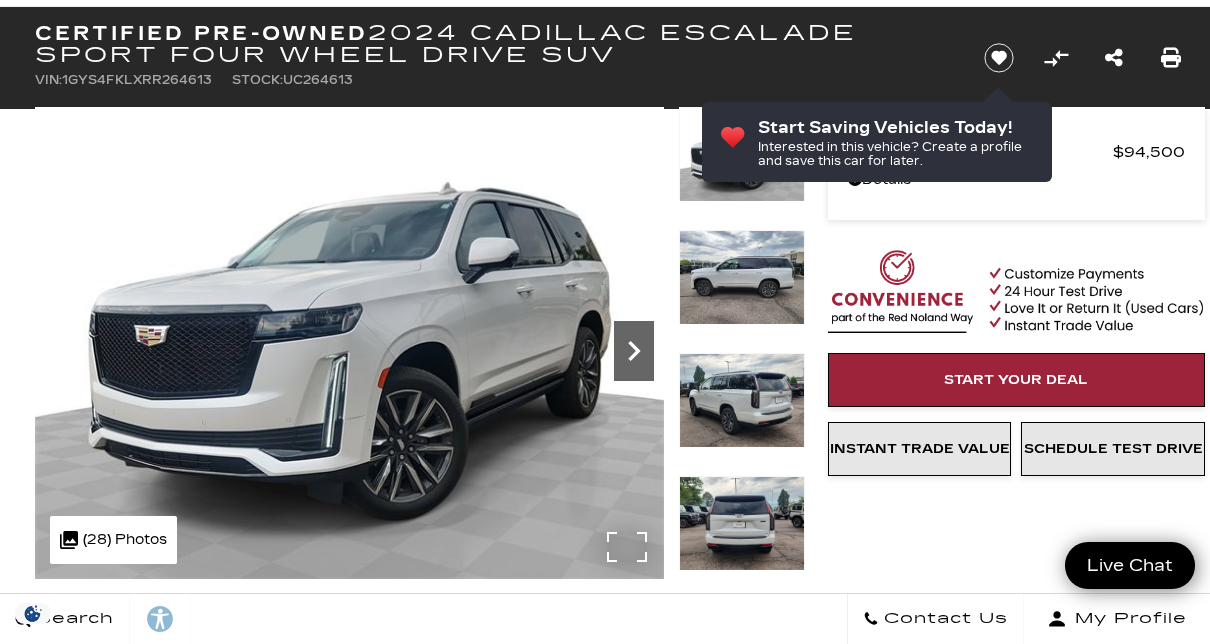 click 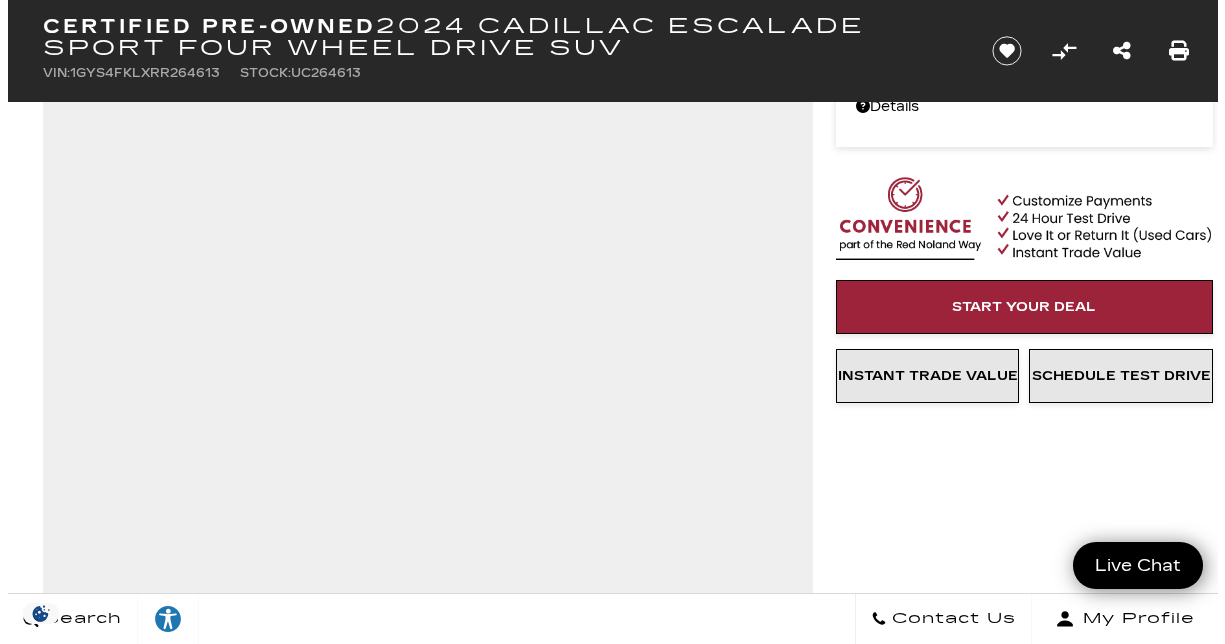 scroll, scrollTop: 200, scrollLeft: 0, axis: vertical 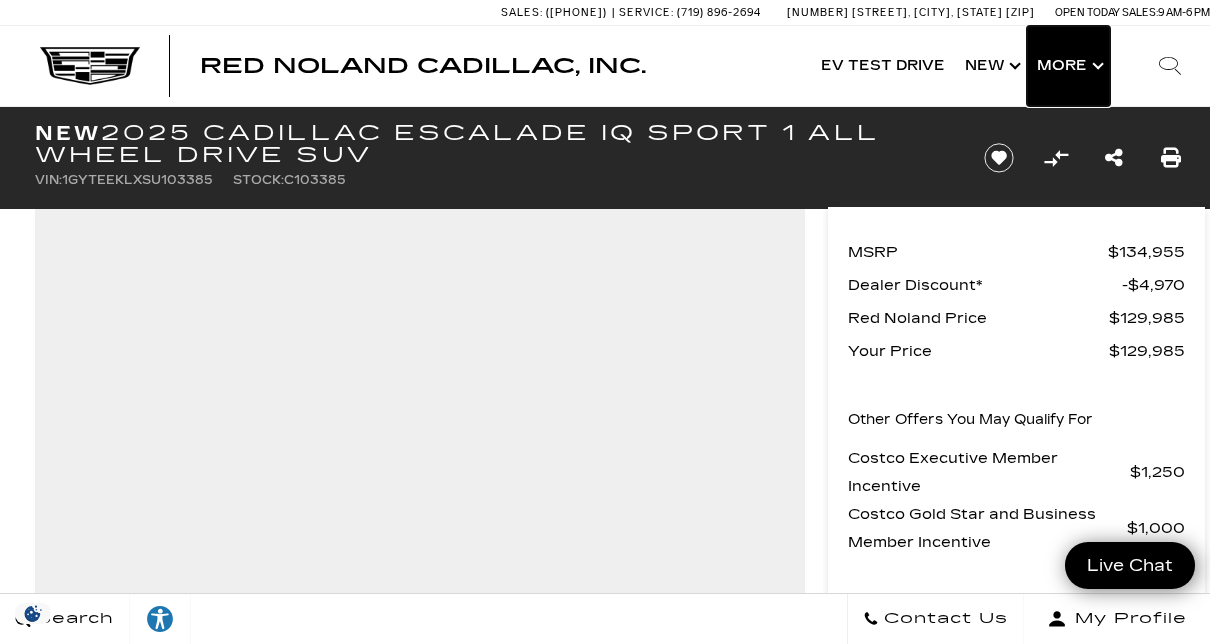 click on "Show  More" at bounding box center [1068, 66] 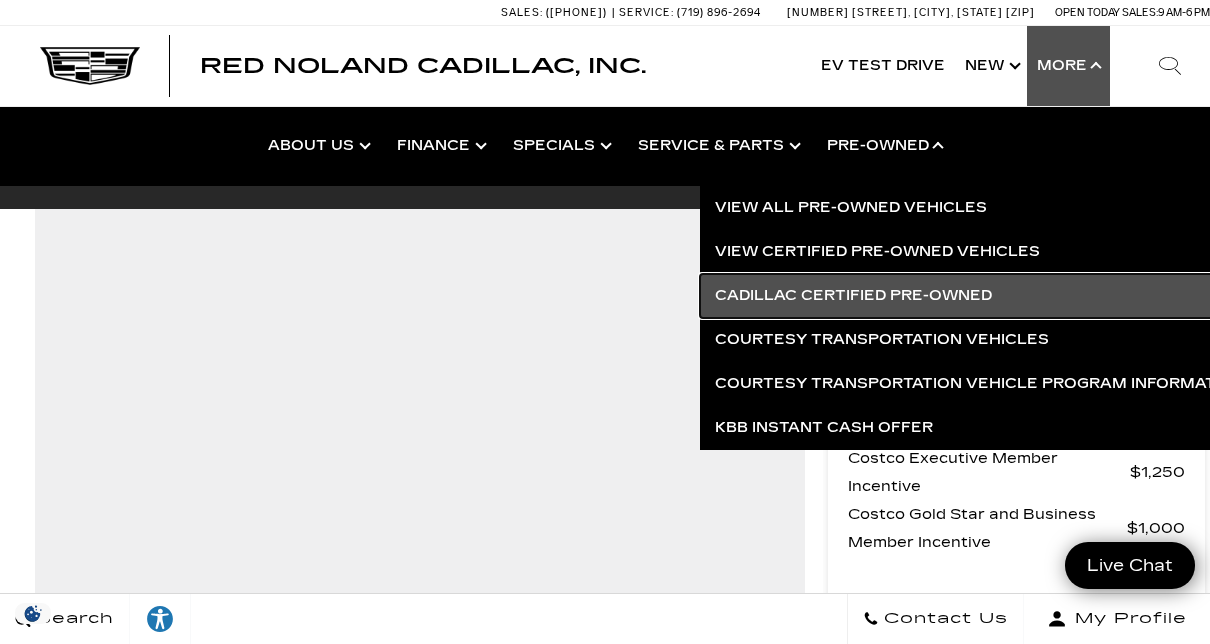 click on "Cadillac Certified Pre-Owned" at bounding box center (980, 296) 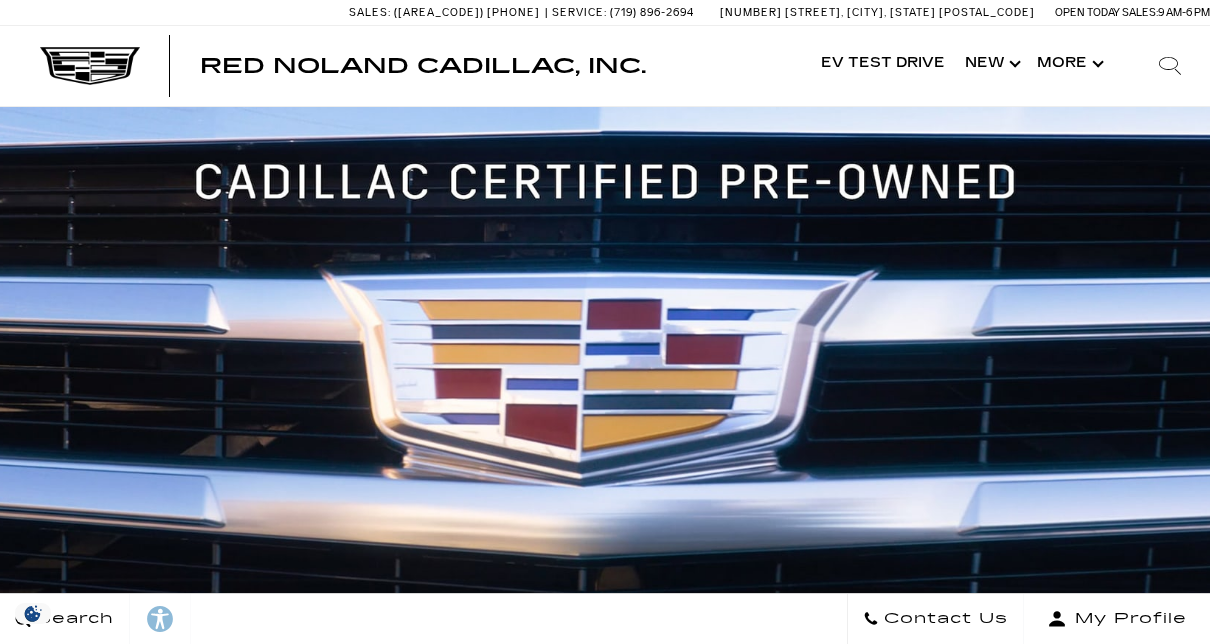 scroll, scrollTop: 0, scrollLeft: 0, axis: both 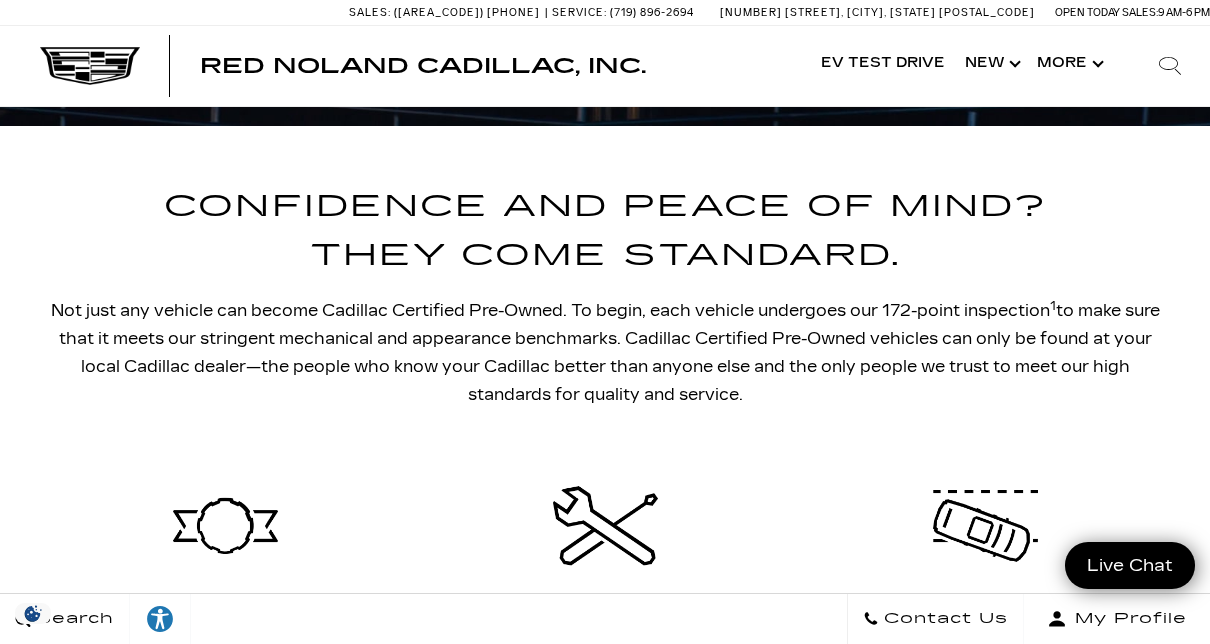click on "Search" at bounding box center (72, 619) 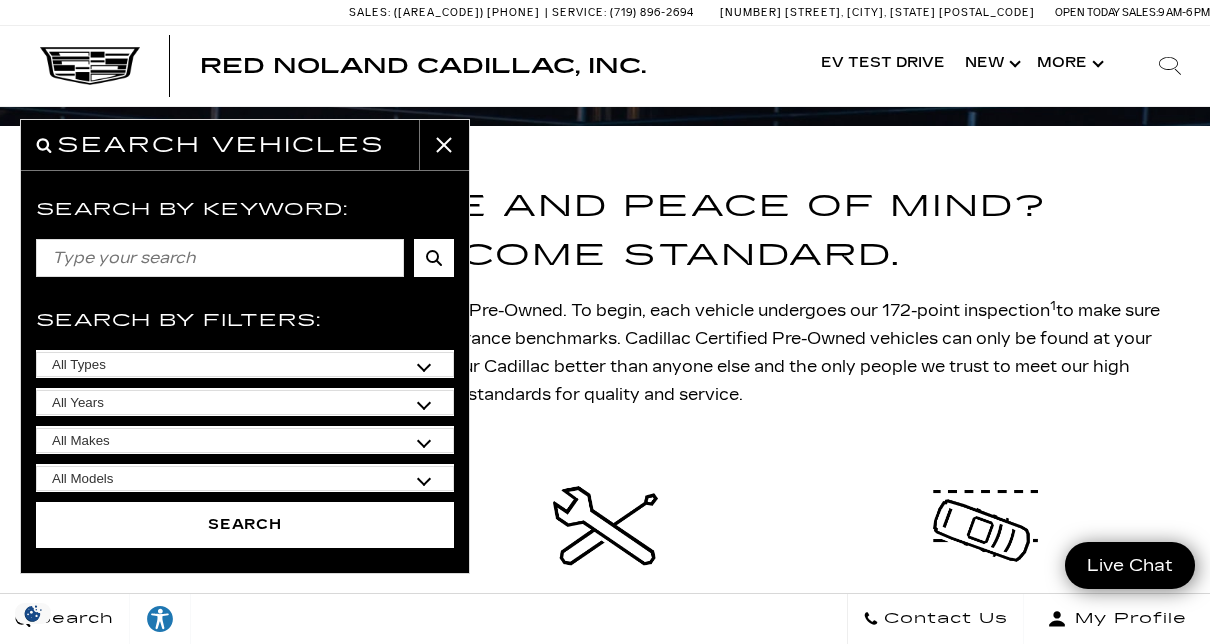 click on "All Types New Used Certified Used Demo" at bounding box center [245, 364] 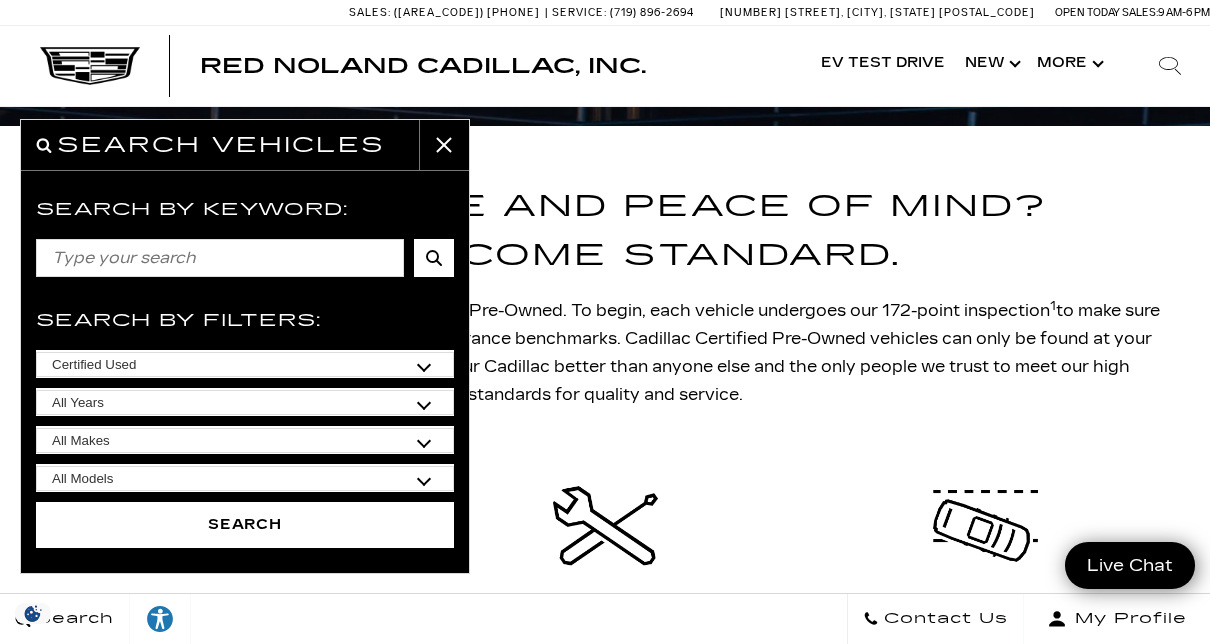 click on "All Types New Used Certified Used Demo" at bounding box center (245, 364) 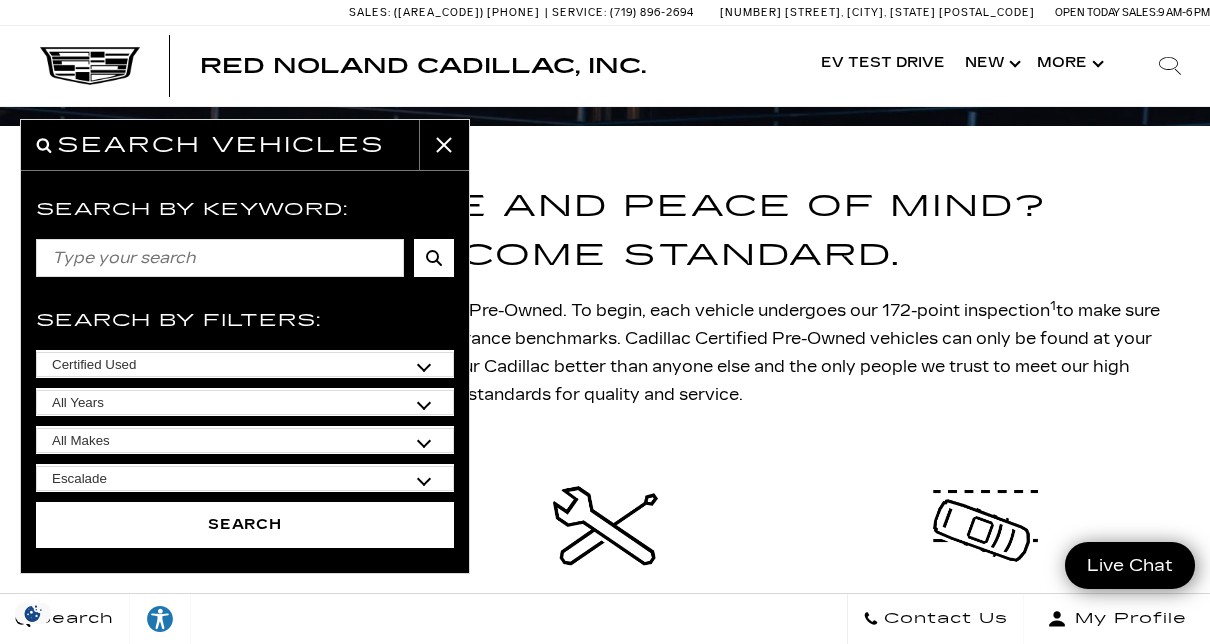 click on "All Models CT5 Escalade Escalade ESV XT4 XT5 XT6" at bounding box center [245, 478] 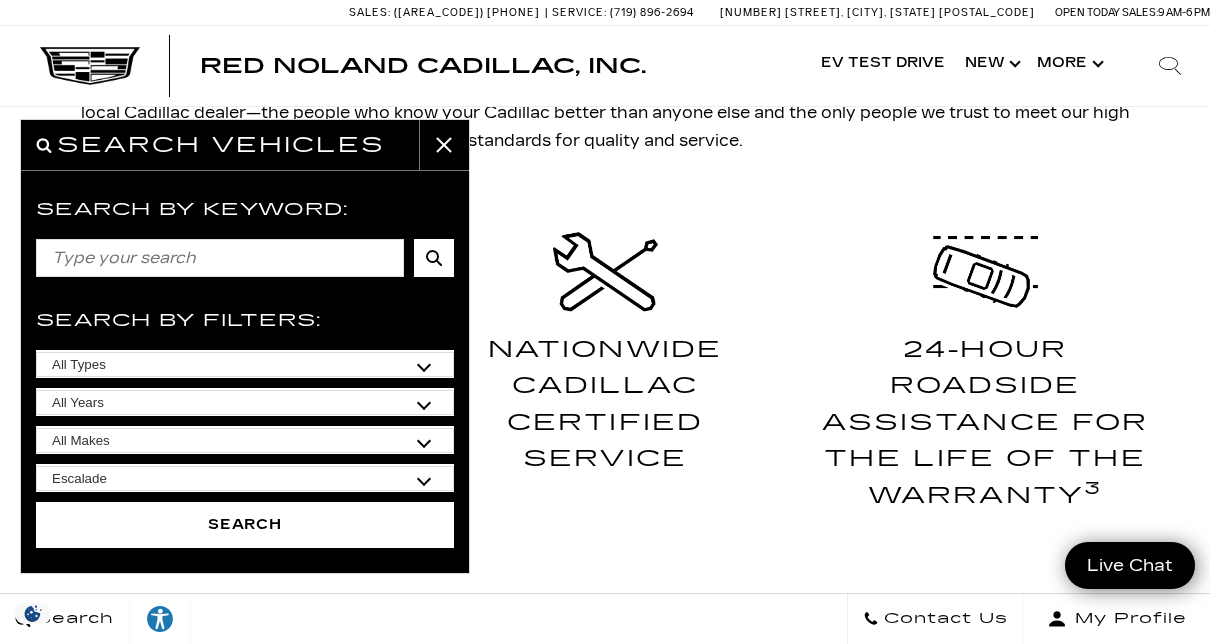 scroll, scrollTop: 800, scrollLeft: 0, axis: vertical 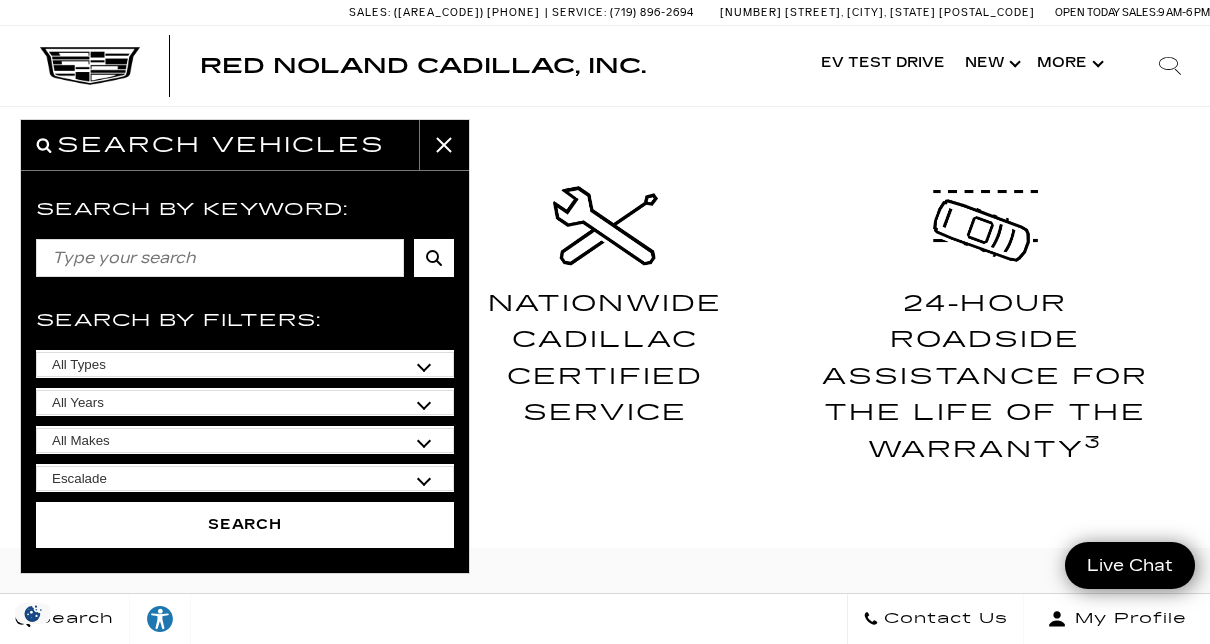 click at bounding box center (434, 258) 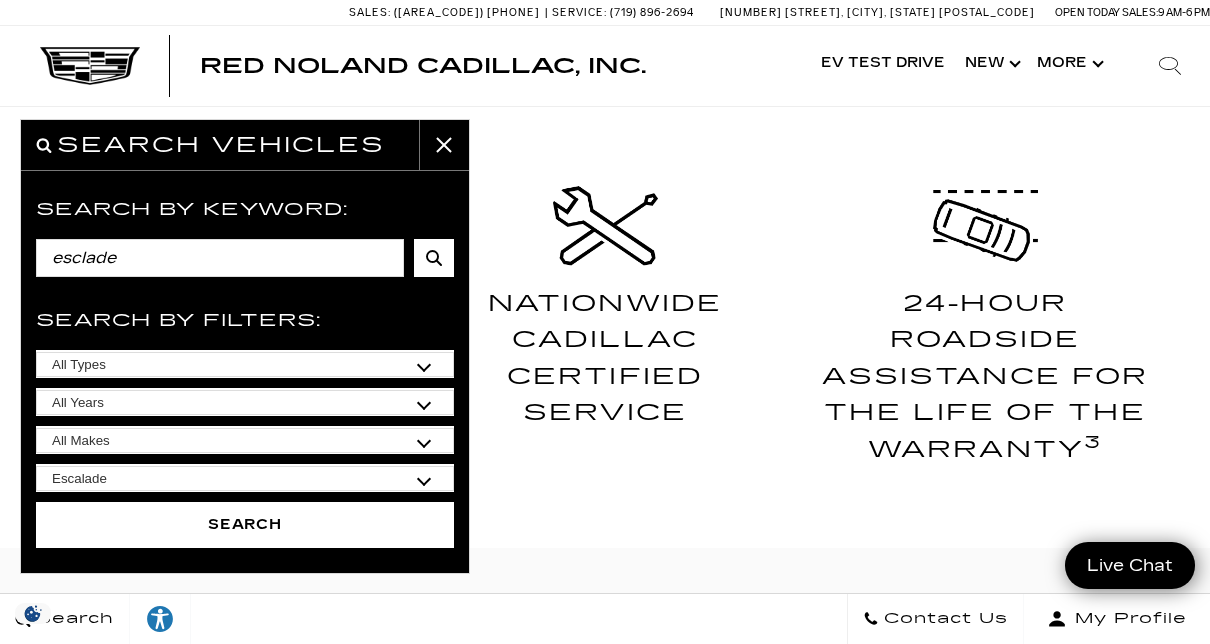 type on "esclade" 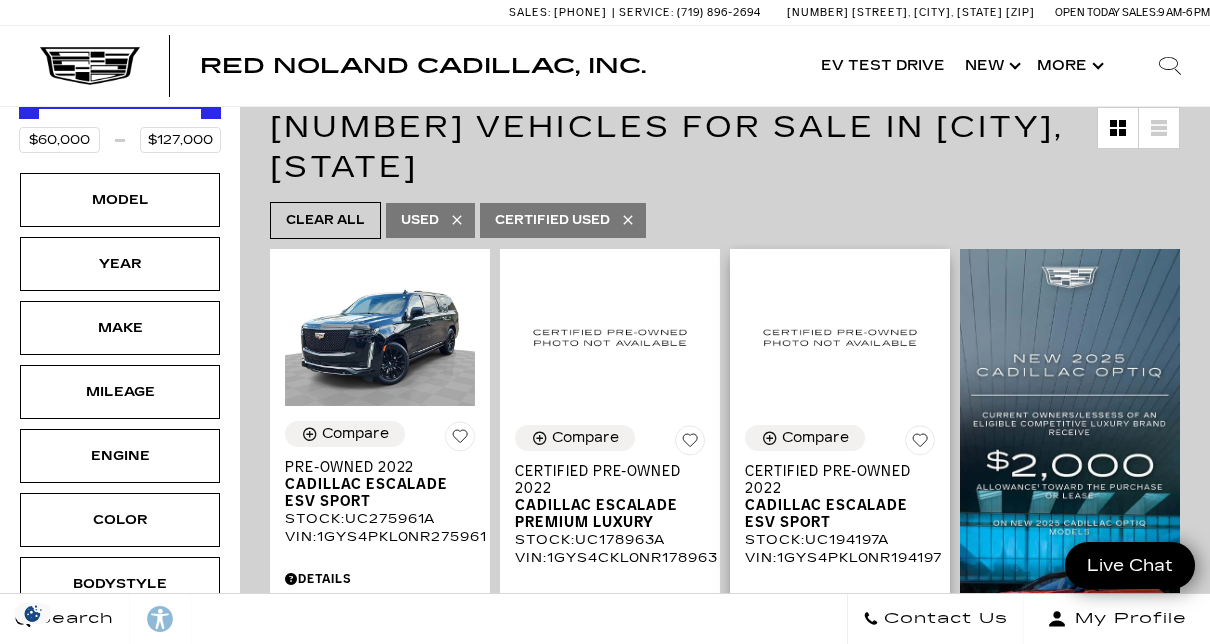 scroll, scrollTop: 300, scrollLeft: 0, axis: vertical 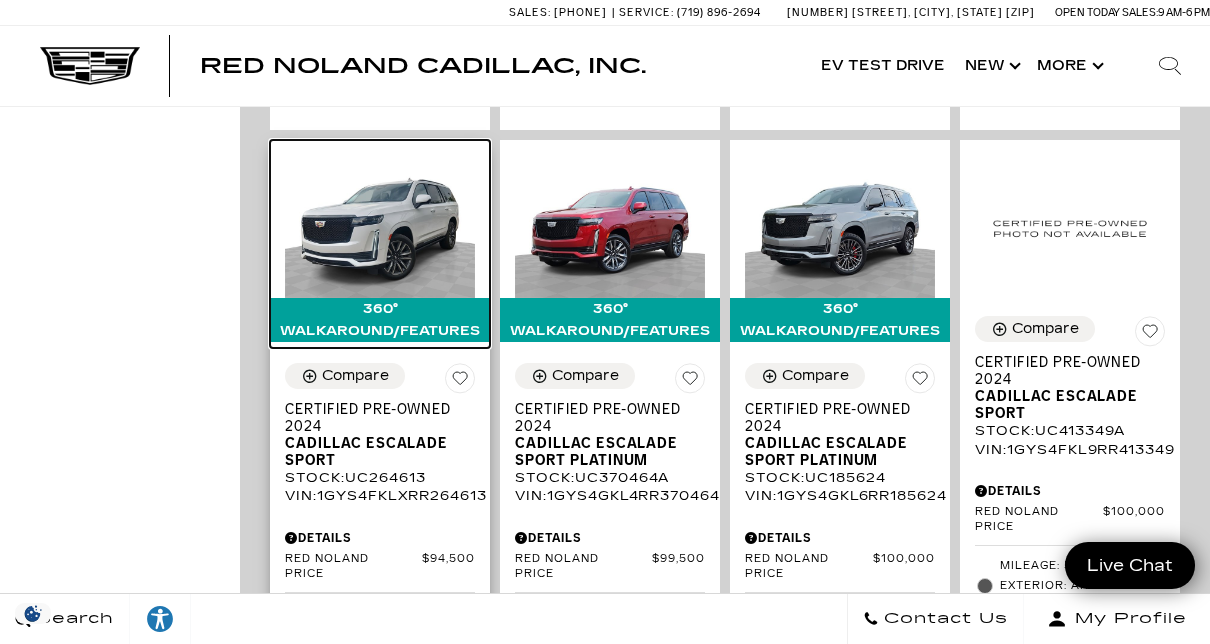 click at bounding box center [380, 226] 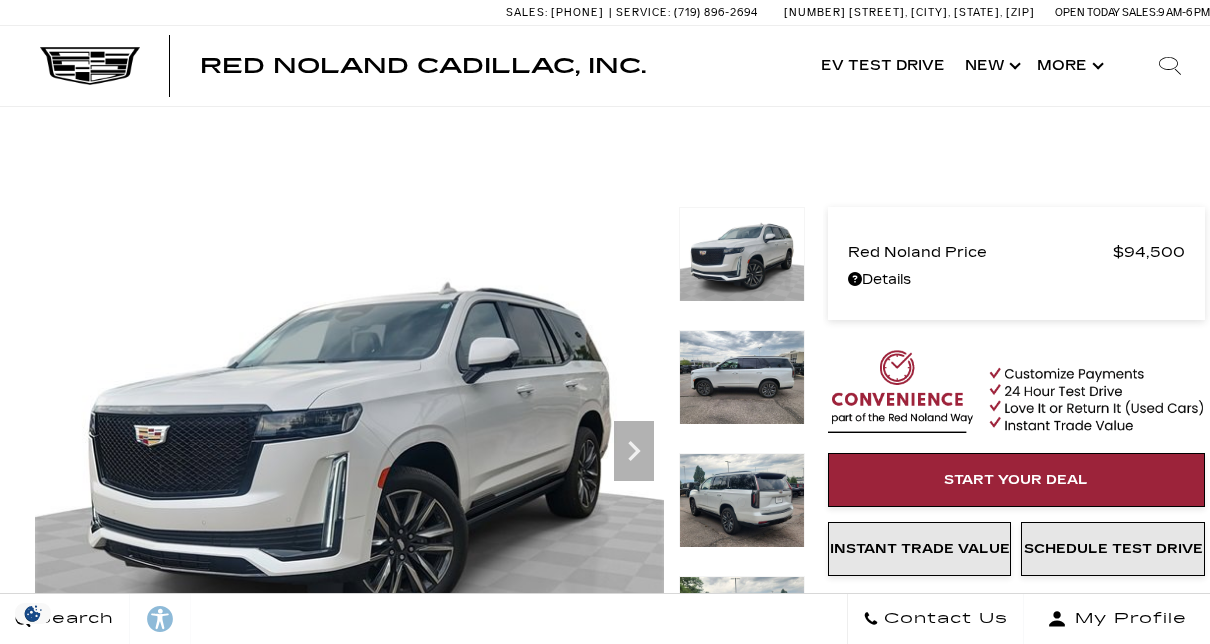 scroll, scrollTop: 0, scrollLeft: 0, axis: both 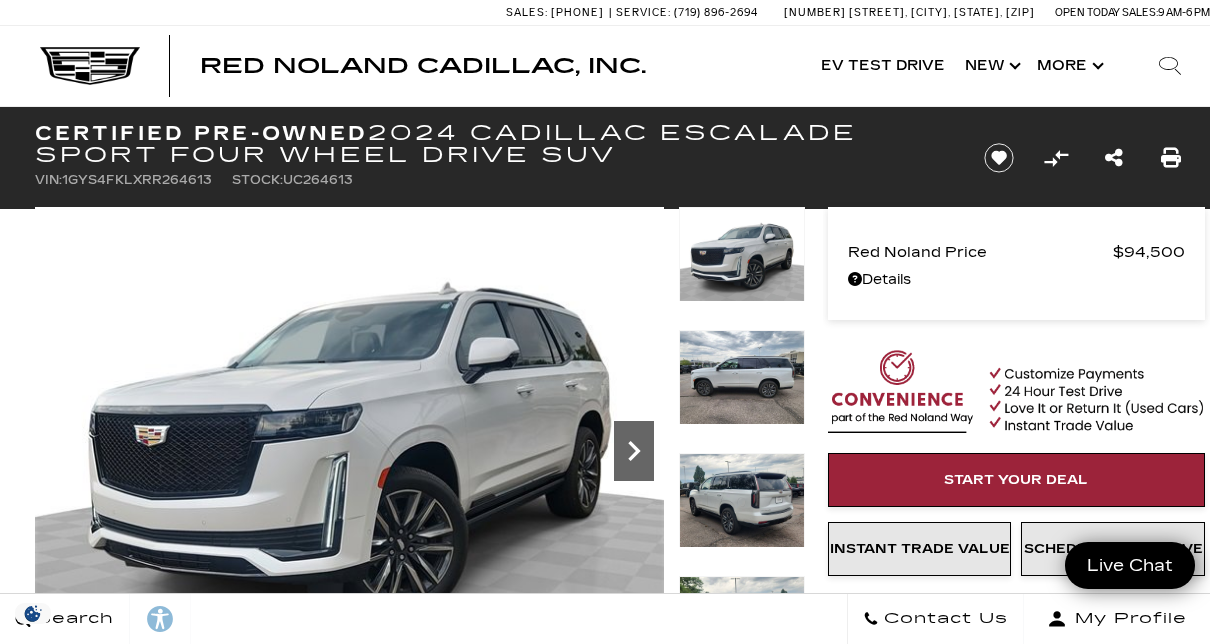 click 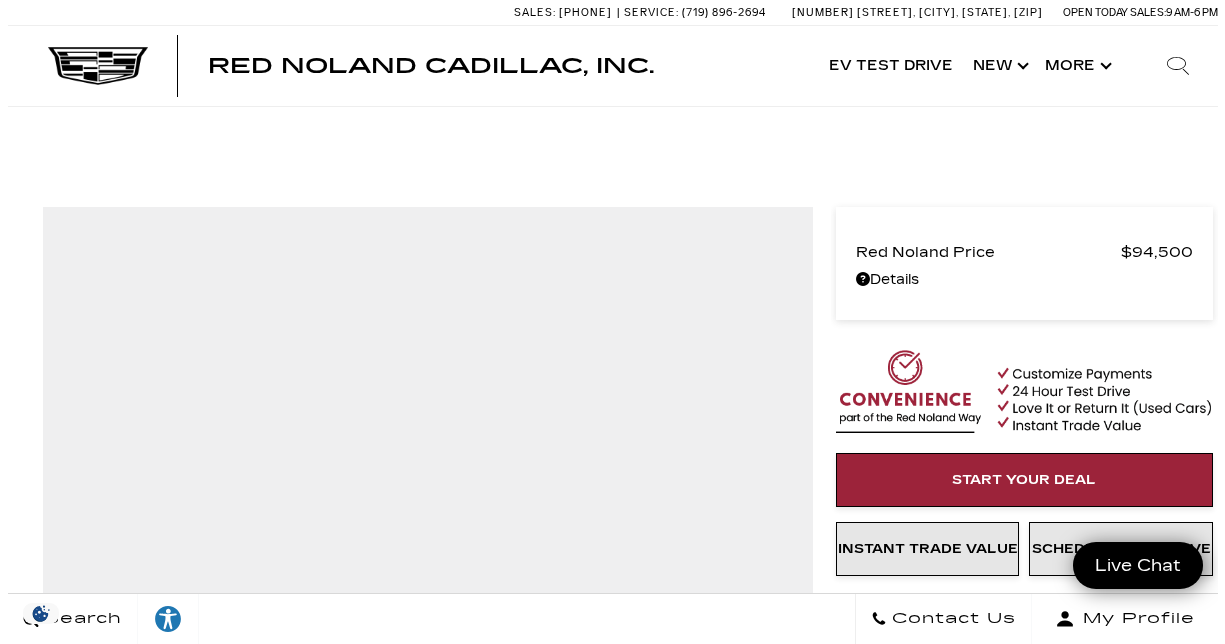 scroll, scrollTop: 200, scrollLeft: 0, axis: vertical 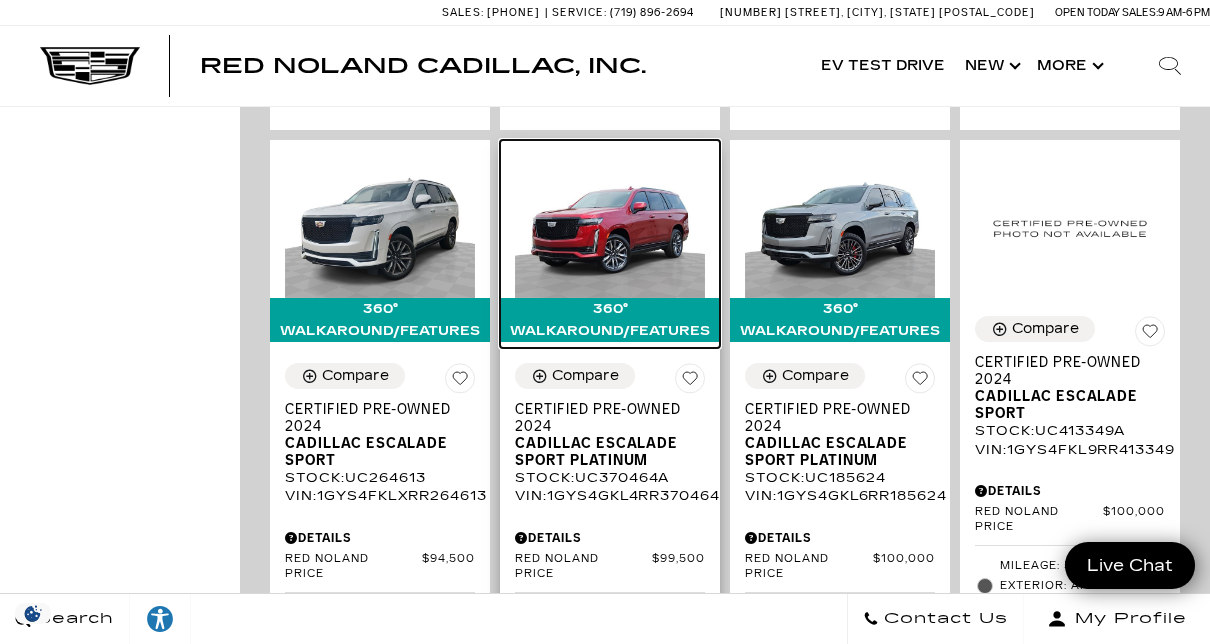 click at bounding box center [610, 226] 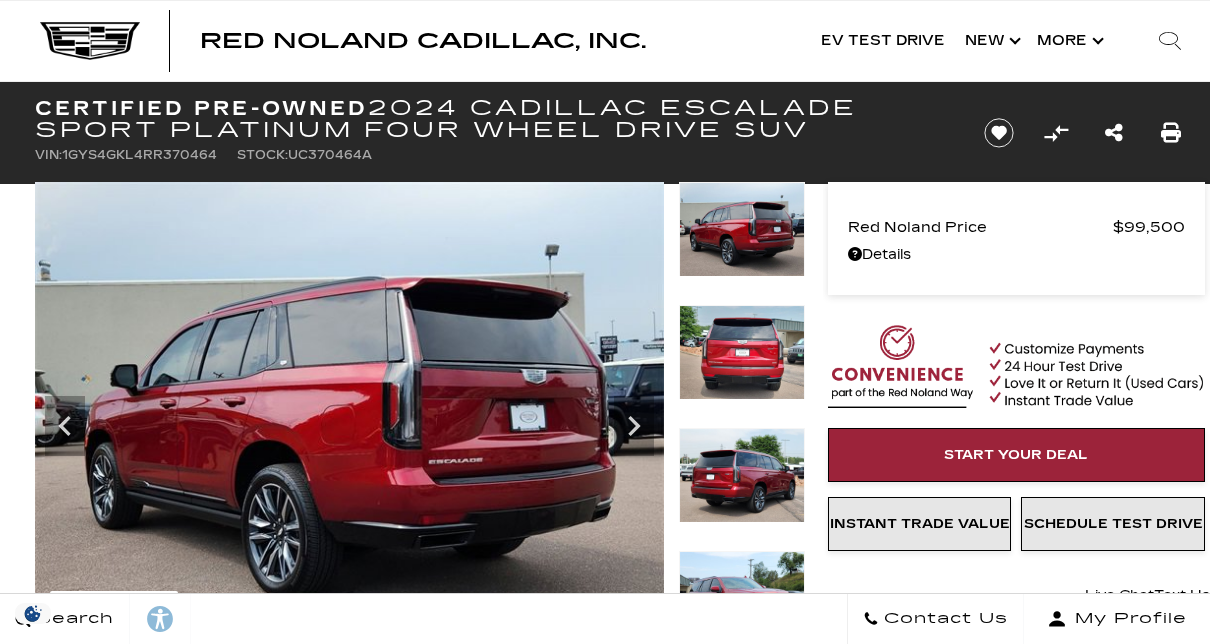 scroll, scrollTop: 100, scrollLeft: 0, axis: vertical 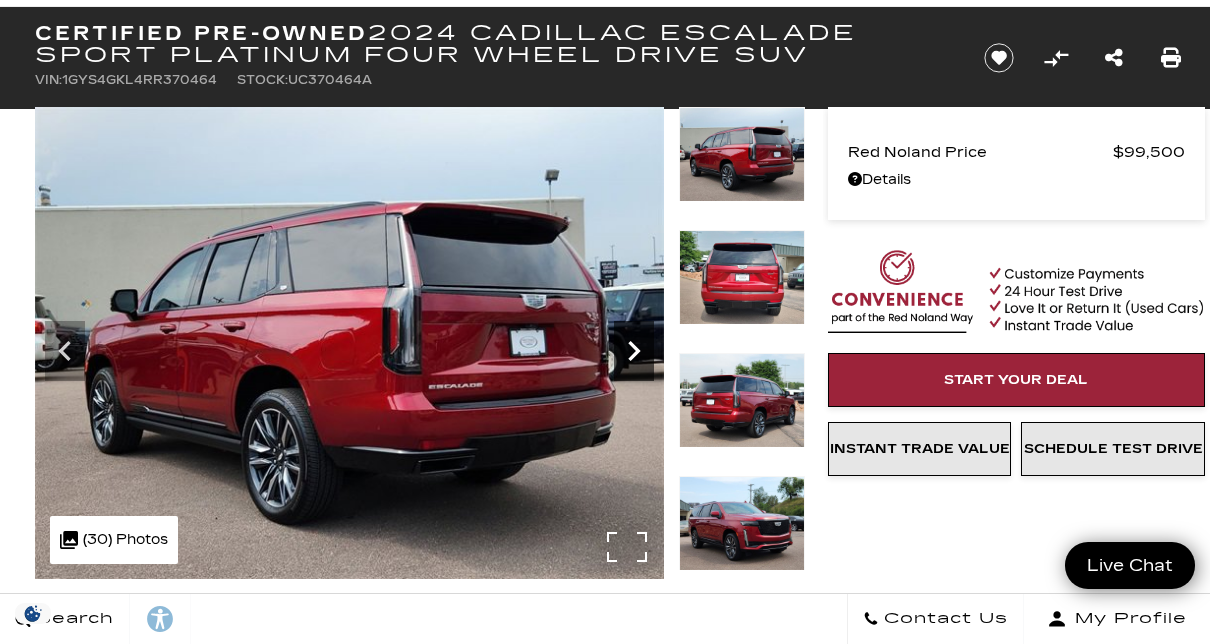 click 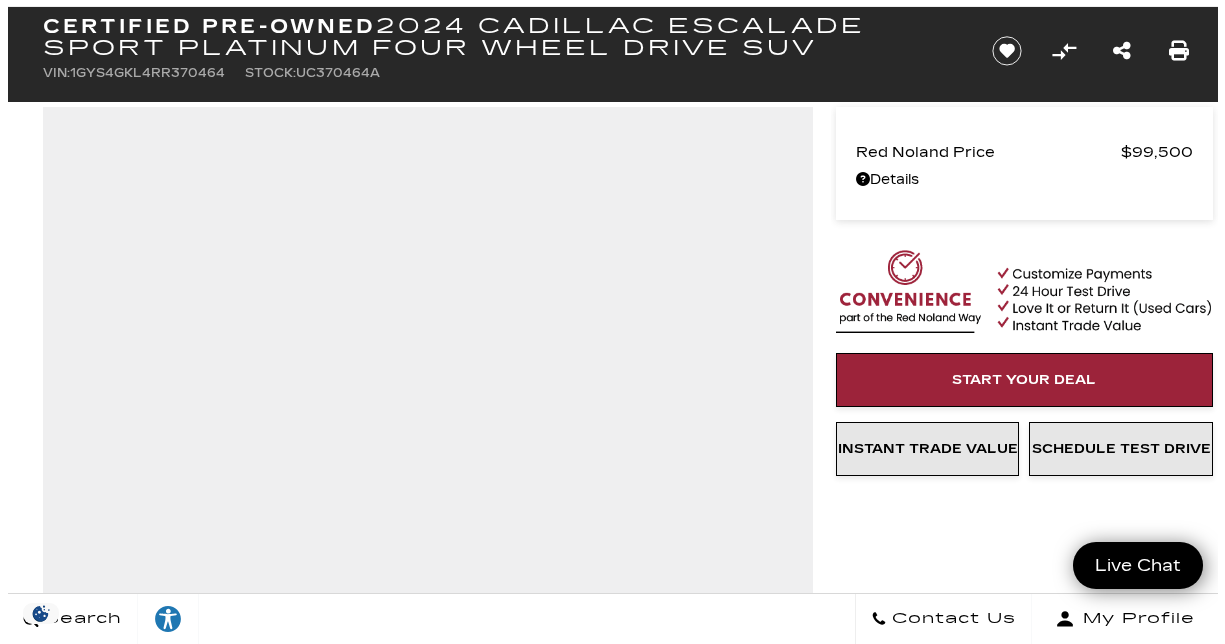 scroll, scrollTop: 300, scrollLeft: 0, axis: vertical 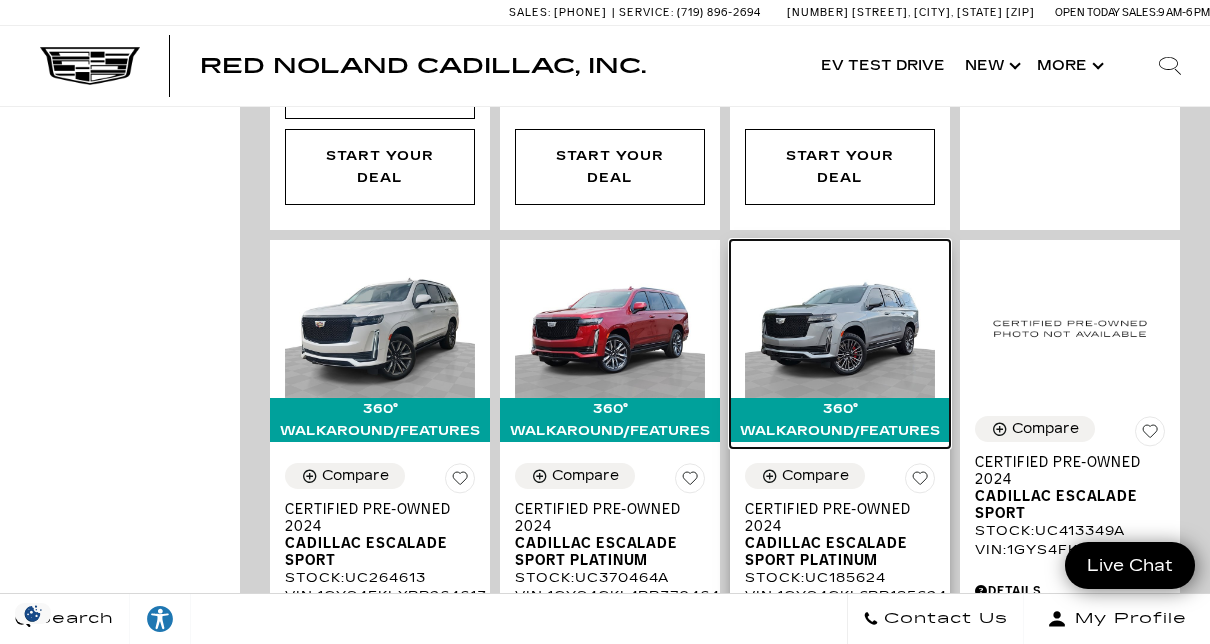 click at bounding box center (840, 326) 